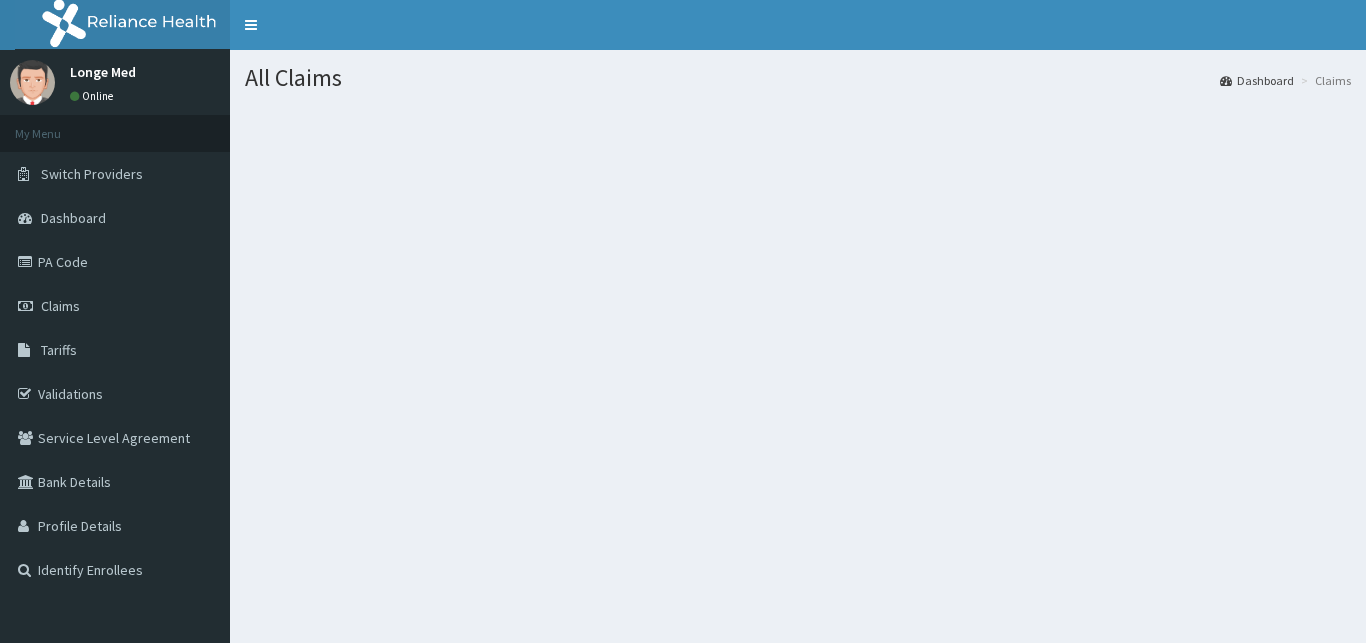 scroll, scrollTop: 0, scrollLeft: 0, axis: both 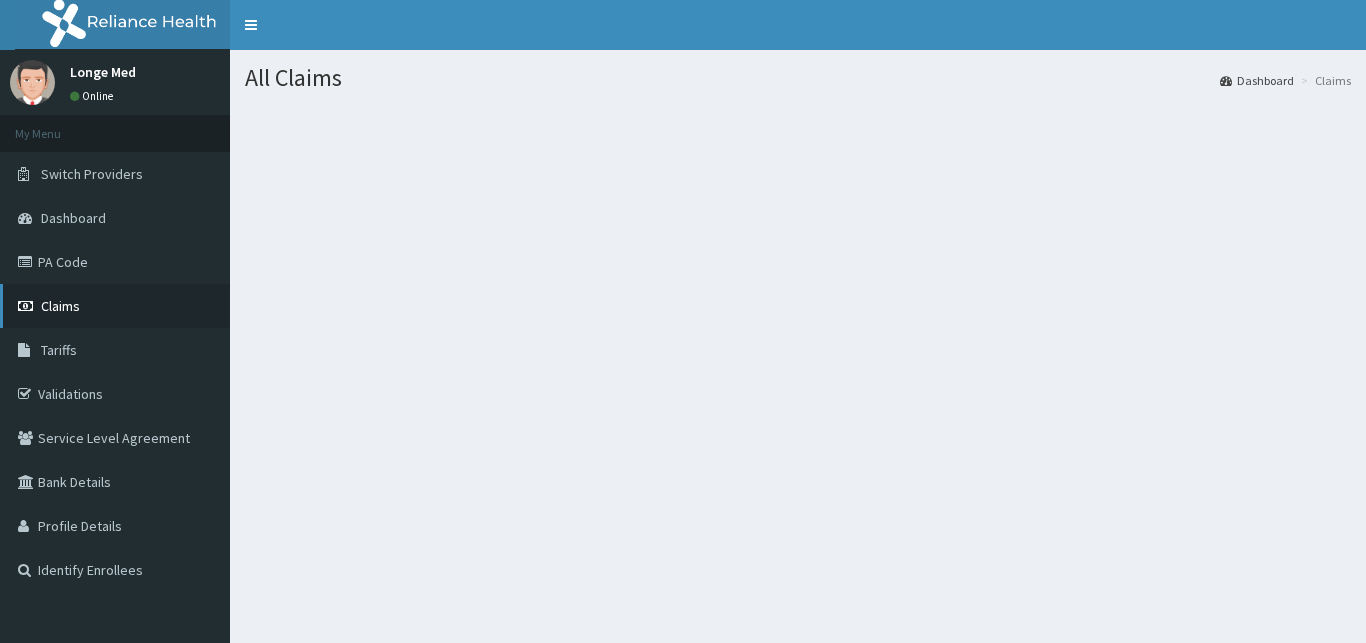 click on "Claims" at bounding box center [60, 306] 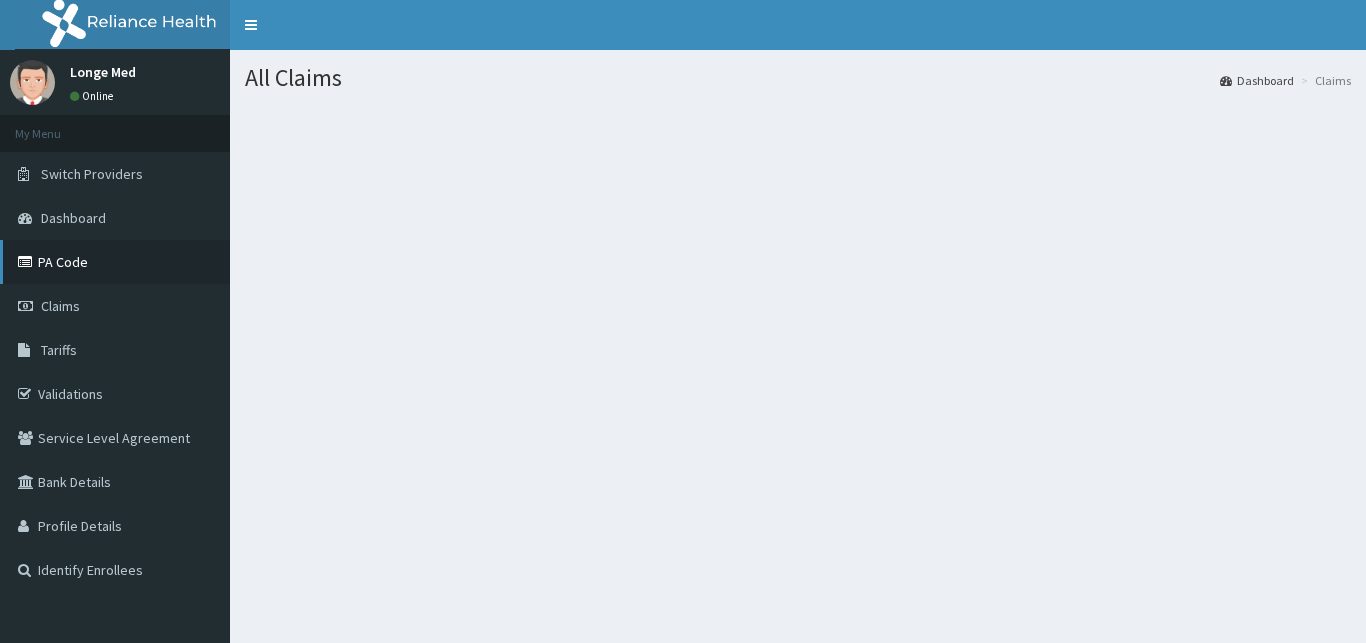 scroll, scrollTop: 0, scrollLeft: 0, axis: both 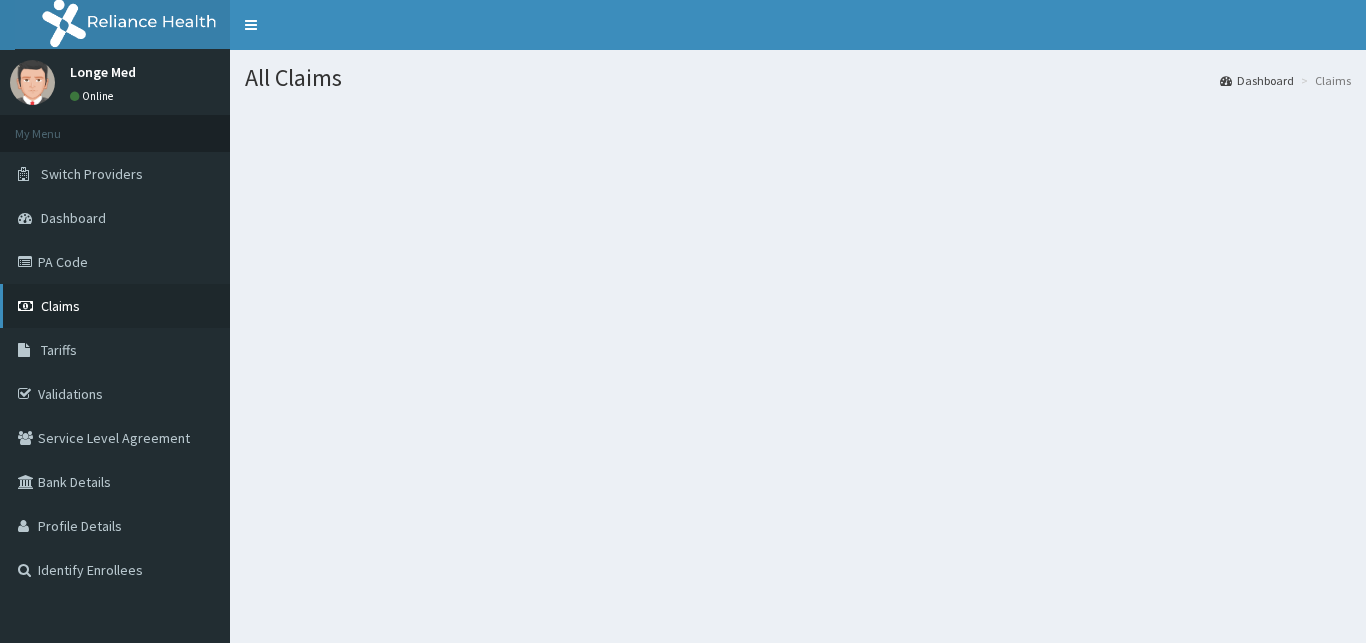 click on "Claims" at bounding box center (60, 306) 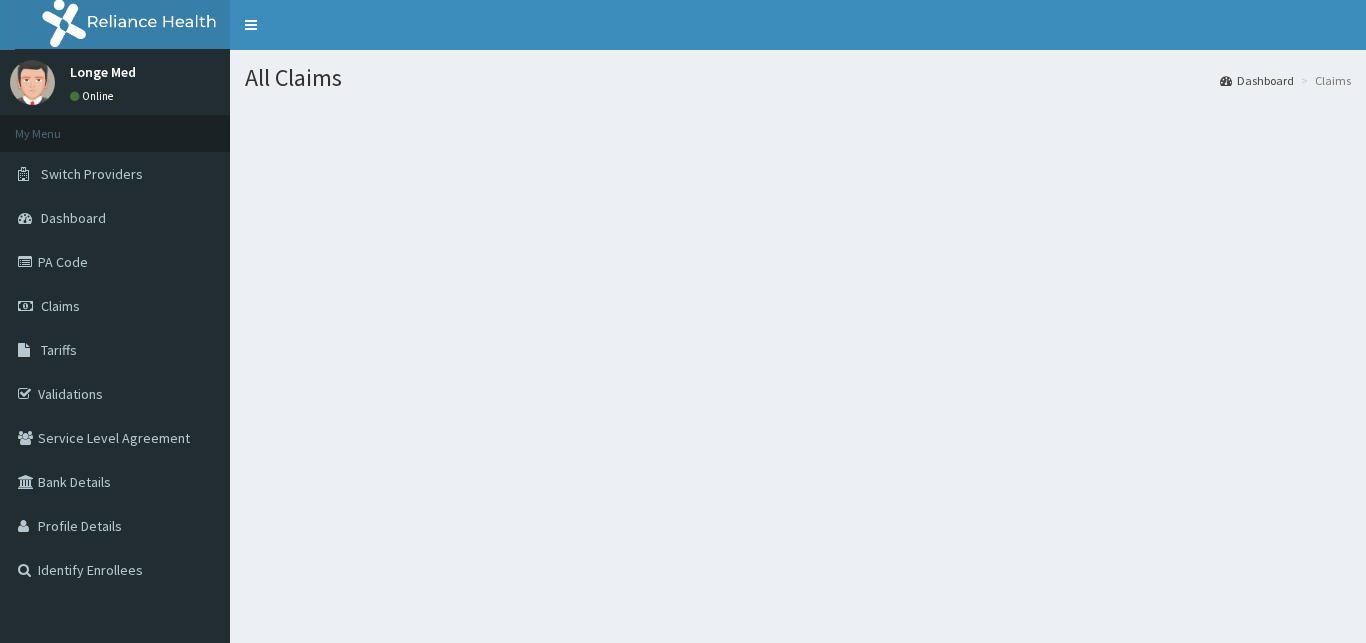 scroll, scrollTop: 0, scrollLeft: 0, axis: both 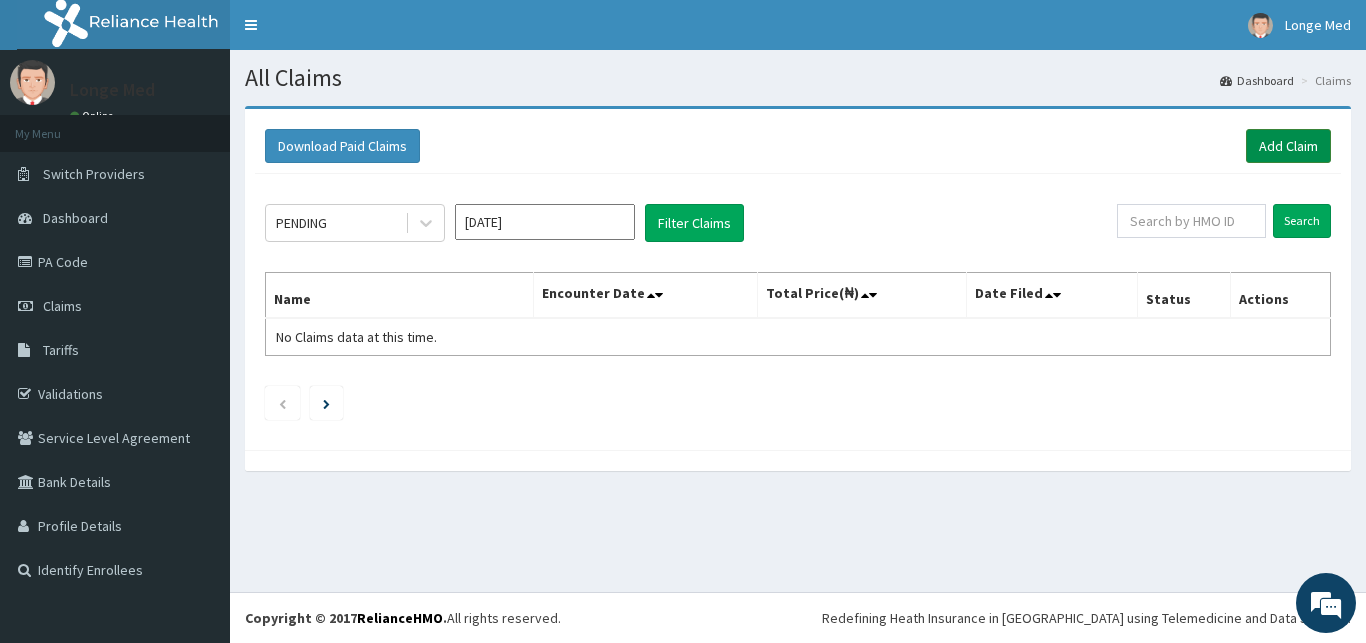 click on "Add Claim" at bounding box center (1288, 146) 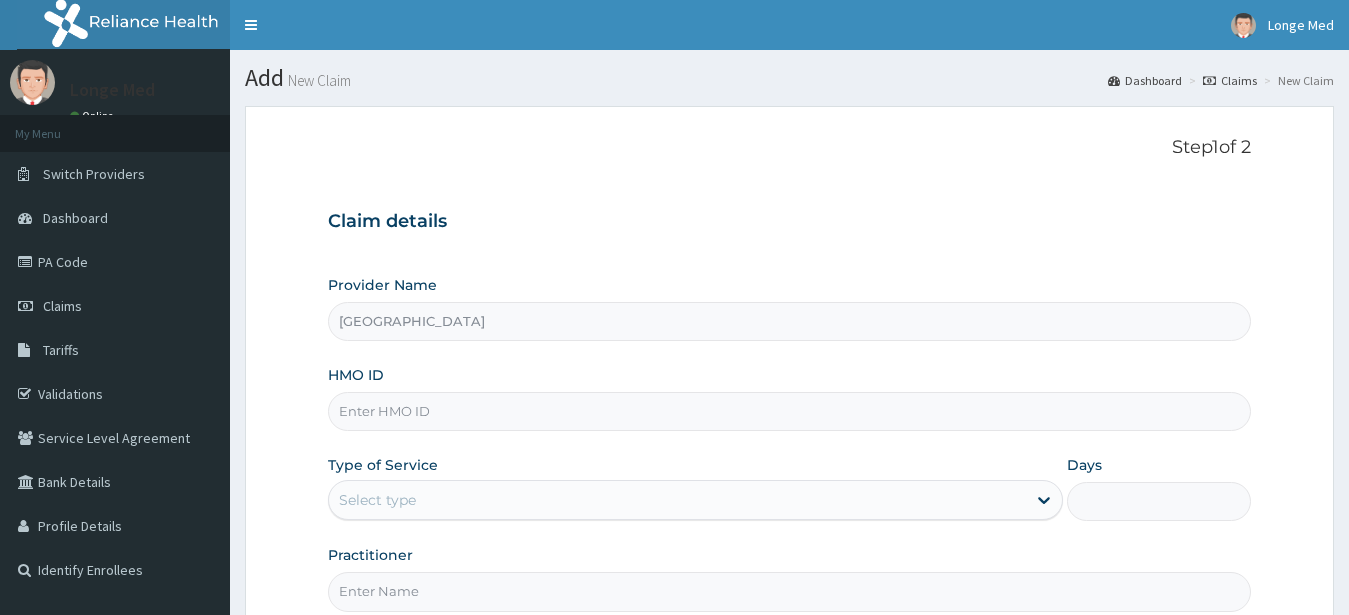 type on "Longe Medical Centre" 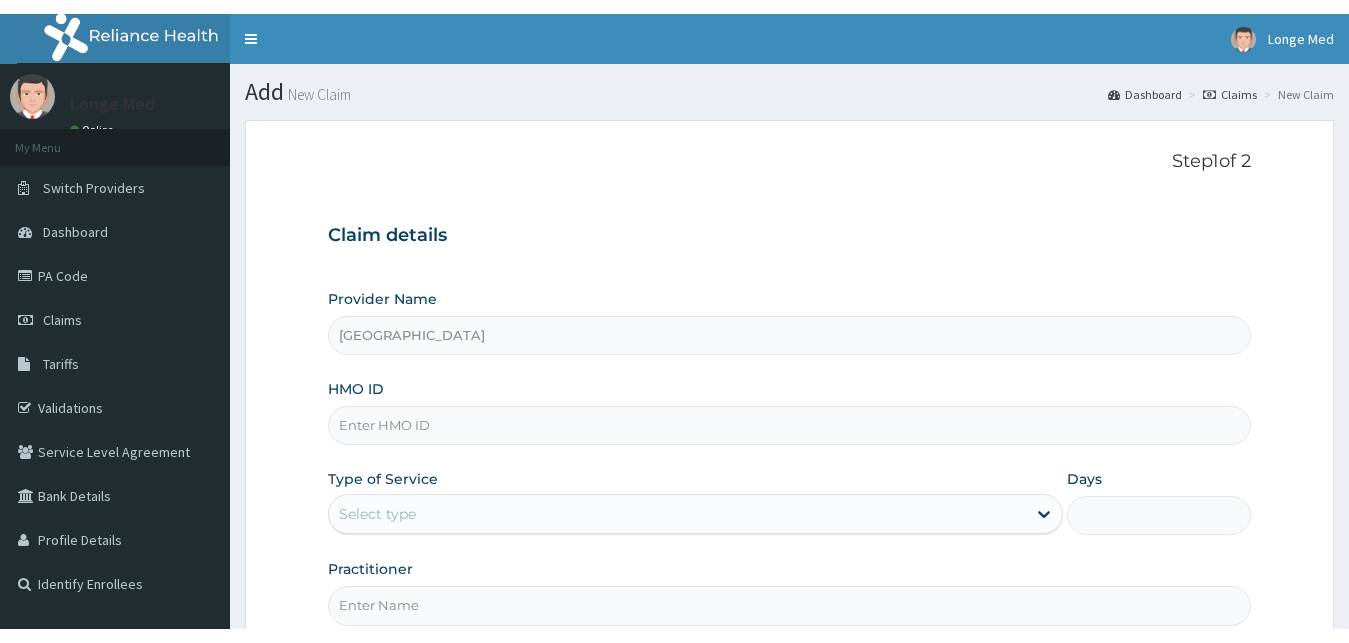 scroll, scrollTop: 0, scrollLeft: 0, axis: both 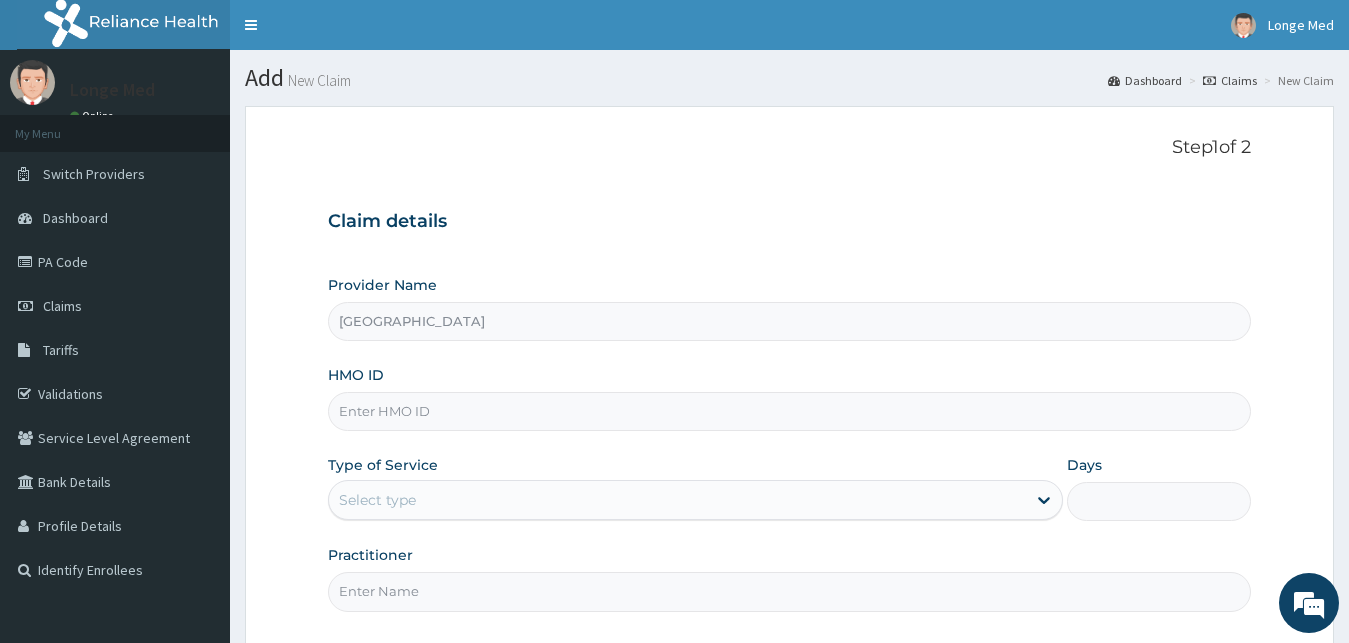 click on "HMO ID" at bounding box center [790, 411] 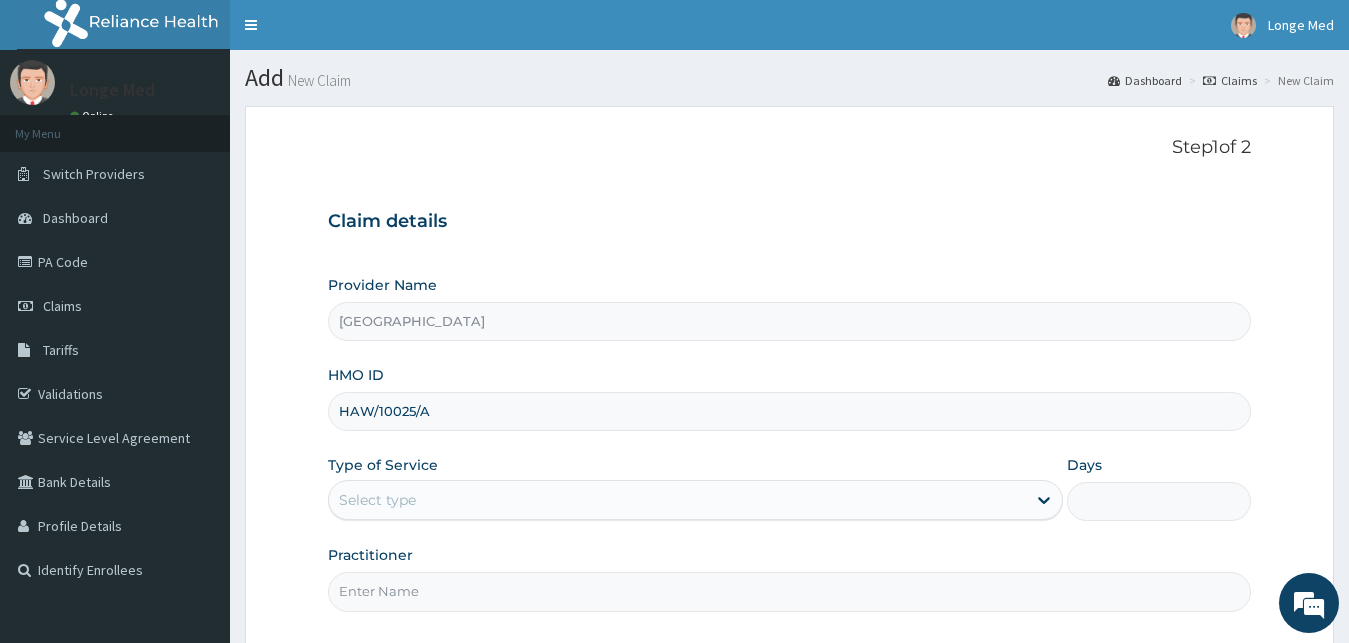 type on "HAW/10025/A" 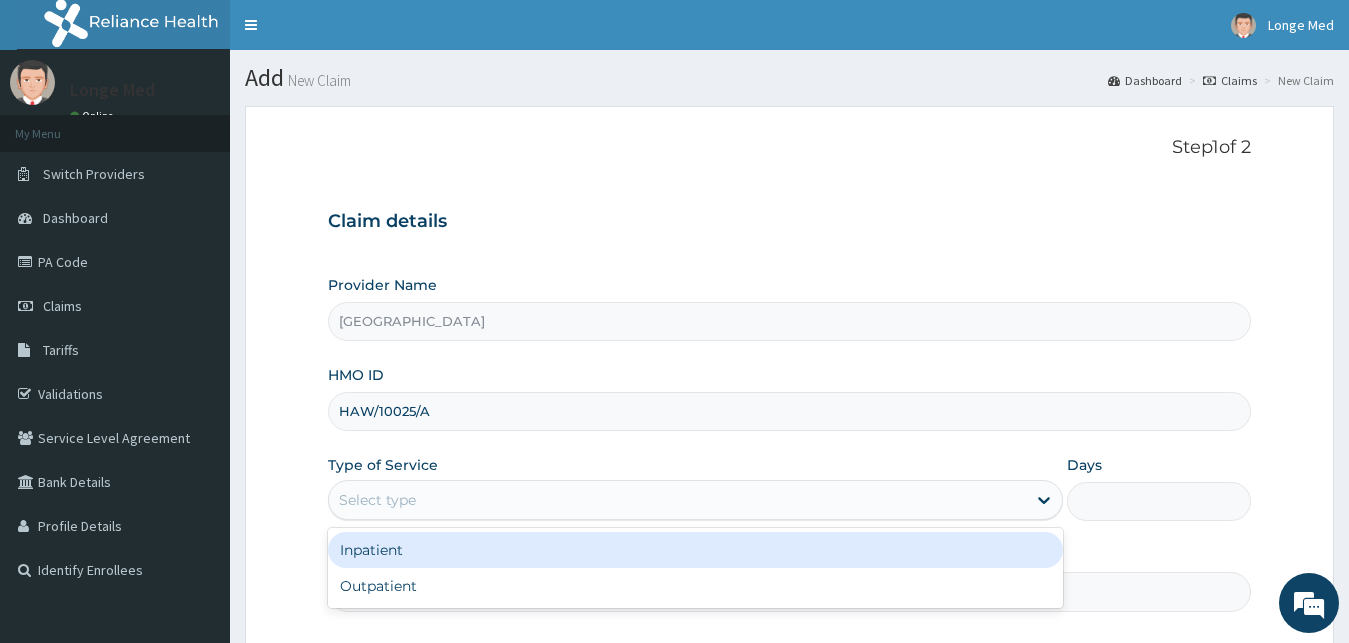 click on "Select type" at bounding box center [377, 500] 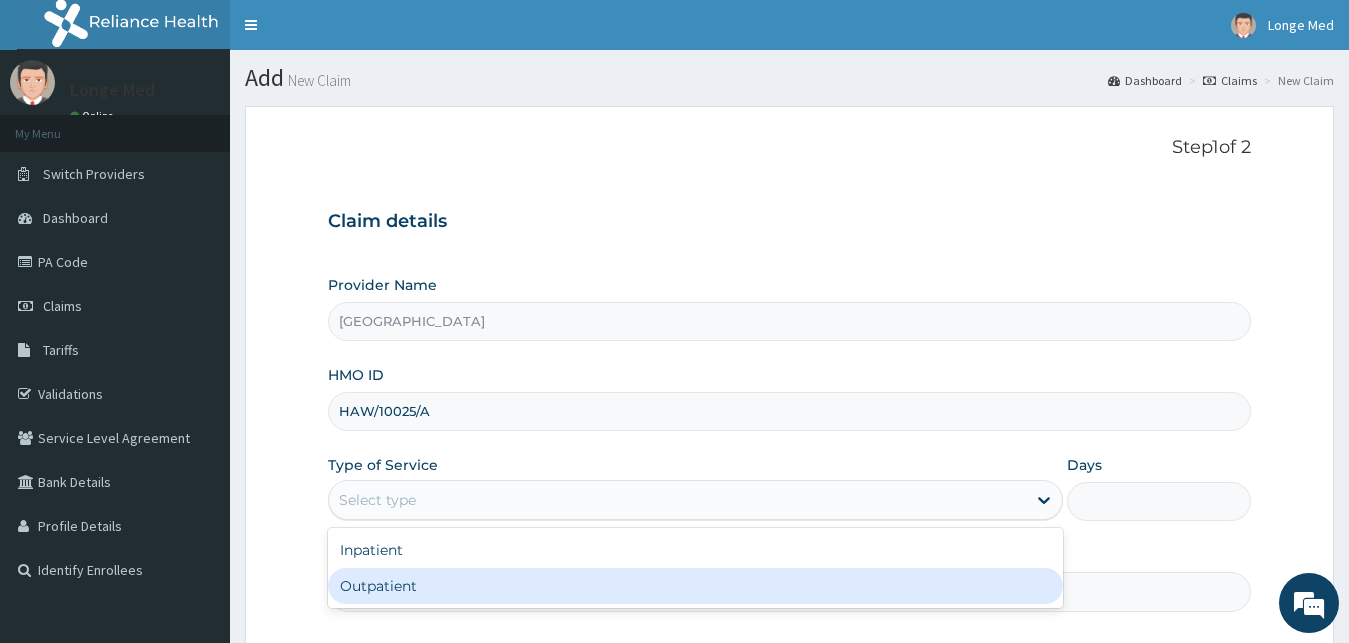 click on "Outpatient" at bounding box center (696, 586) 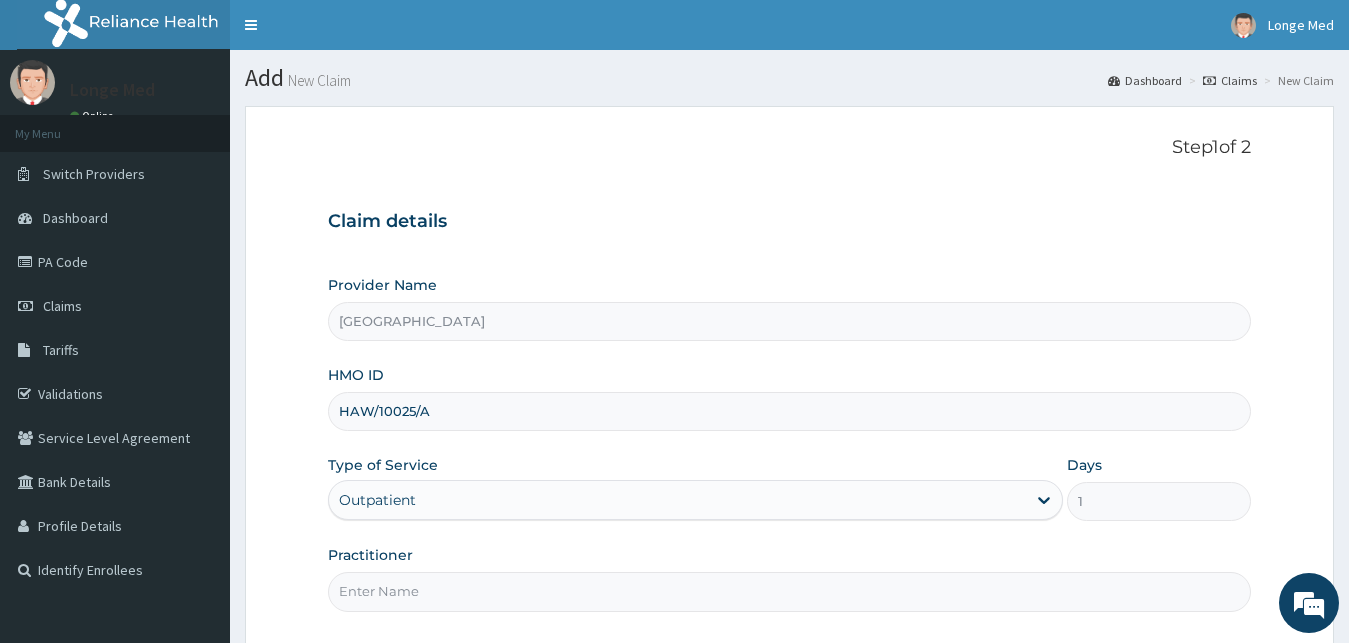 click on "Practitioner" at bounding box center [790, 591] 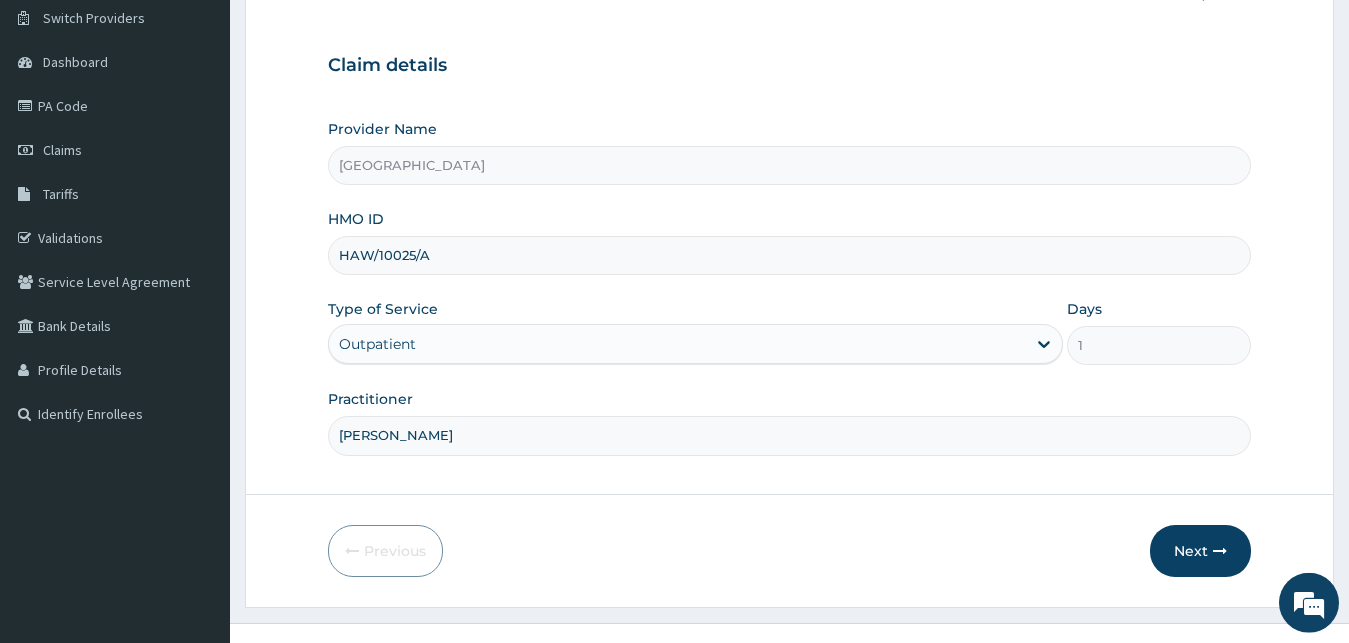 scroll, scrollTop: 184, scrollLeft: 0, axis: vertical 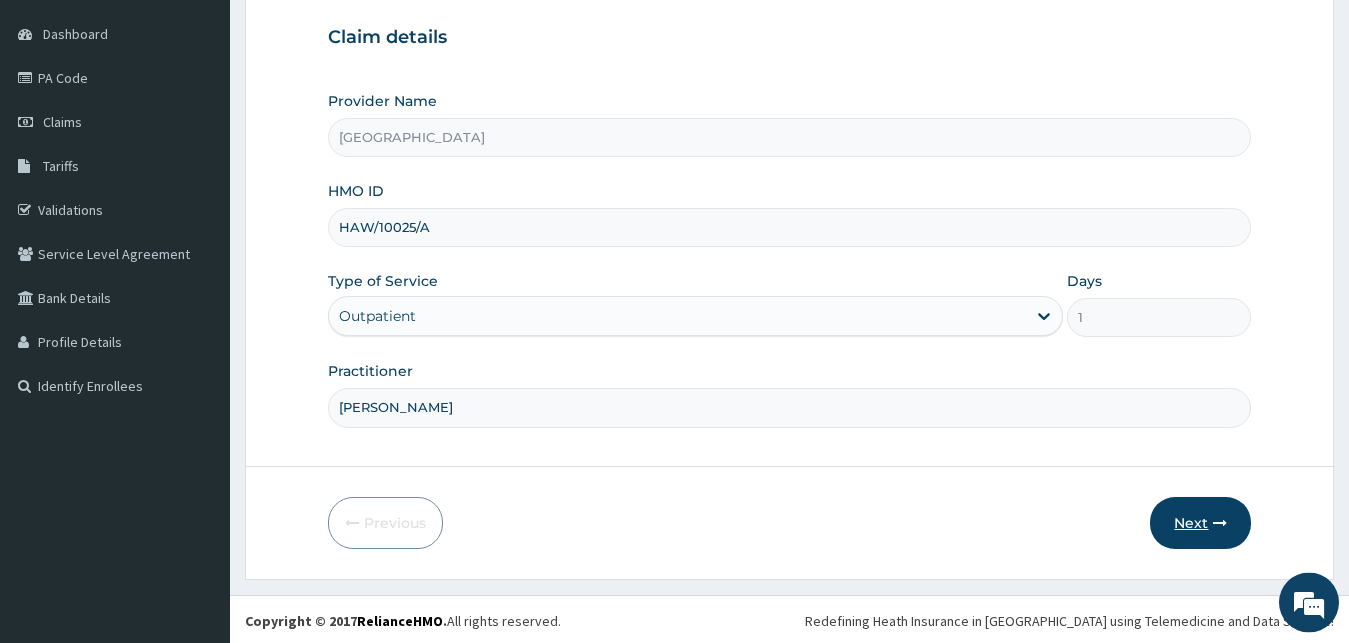 type on "dr alfred" 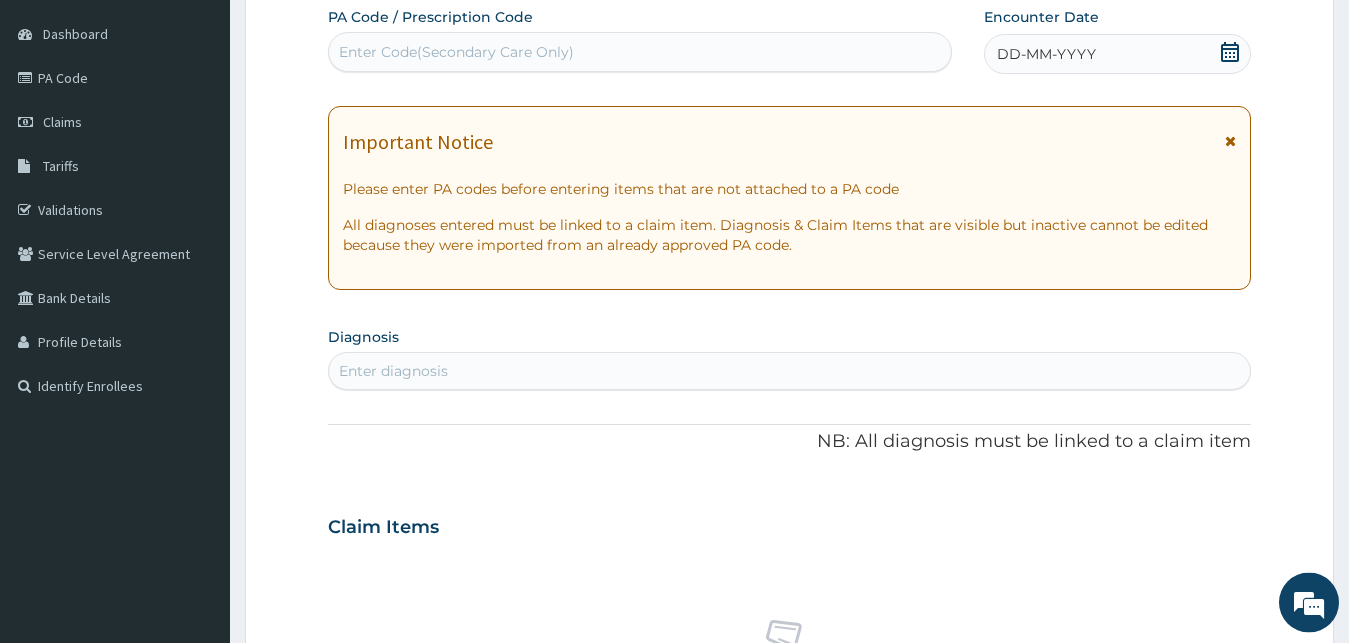 click 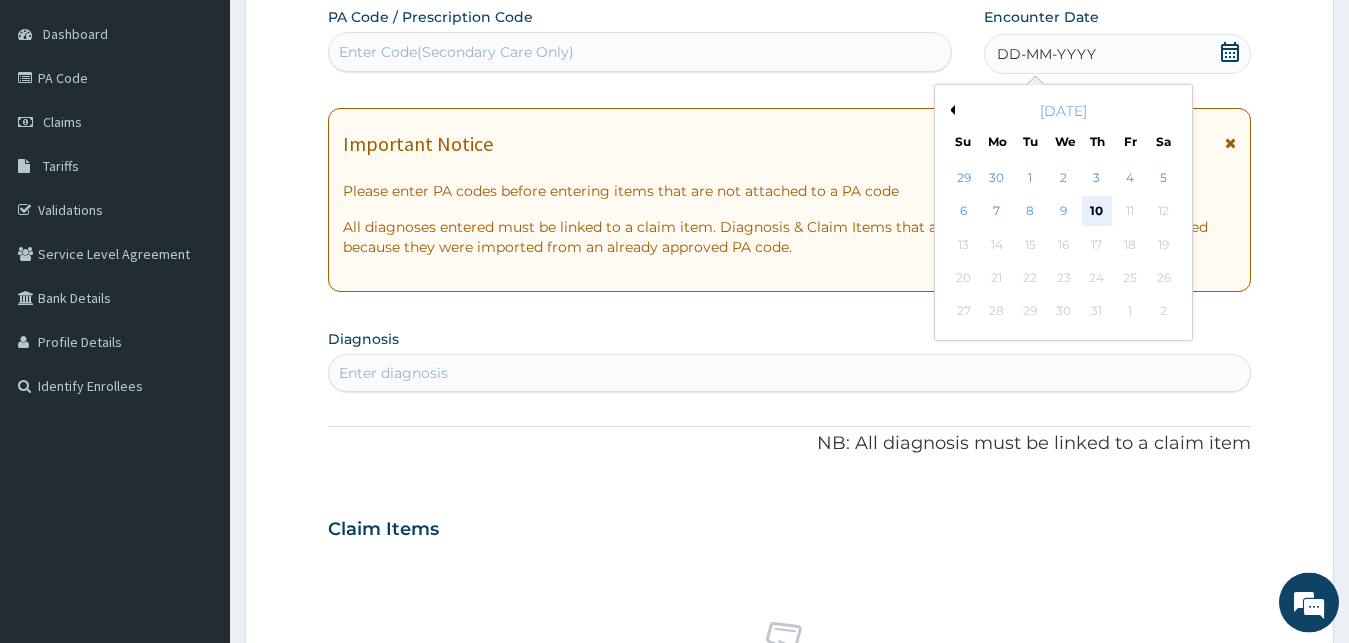 click on "10" at bounding box center [1097, 212] 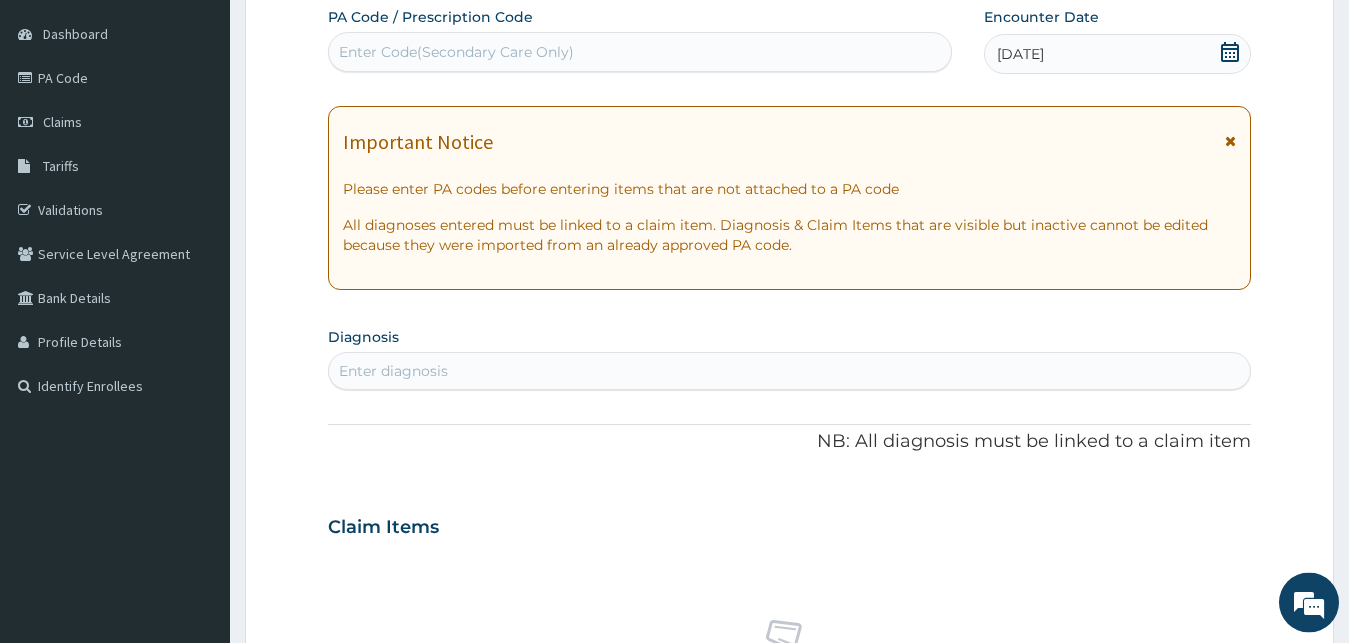 click on "Enter diagnosis" at bounding box center [790, 371] 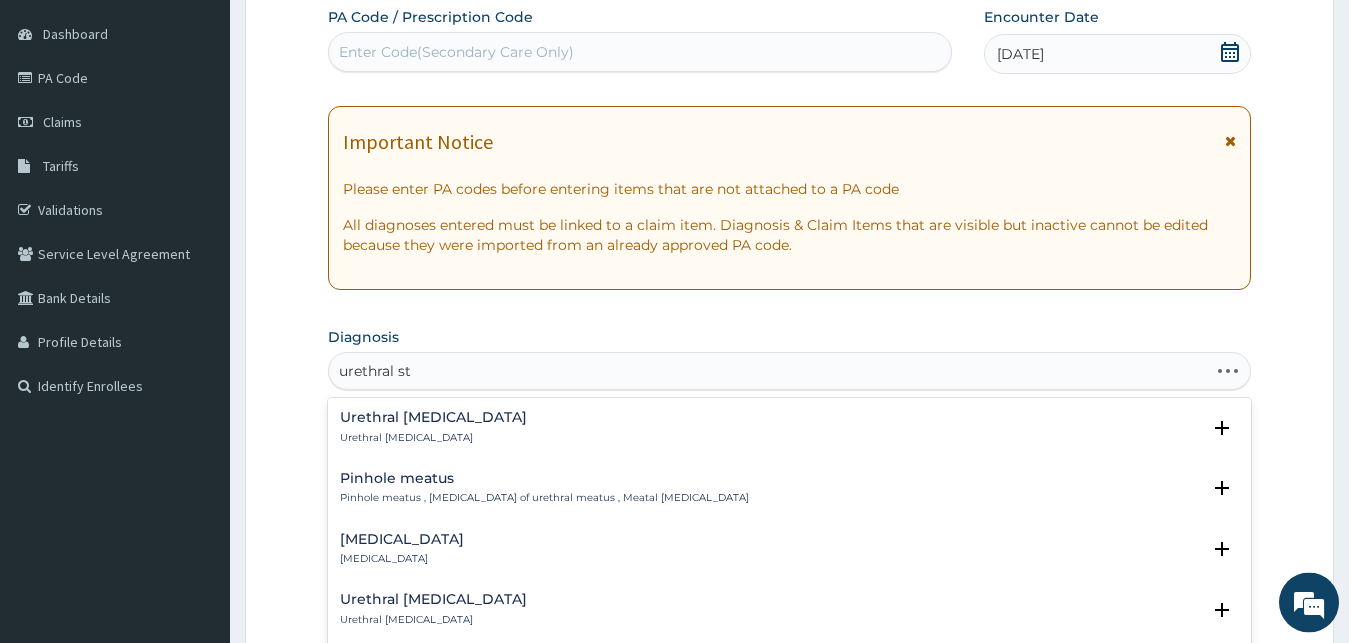 type on "urethral str" 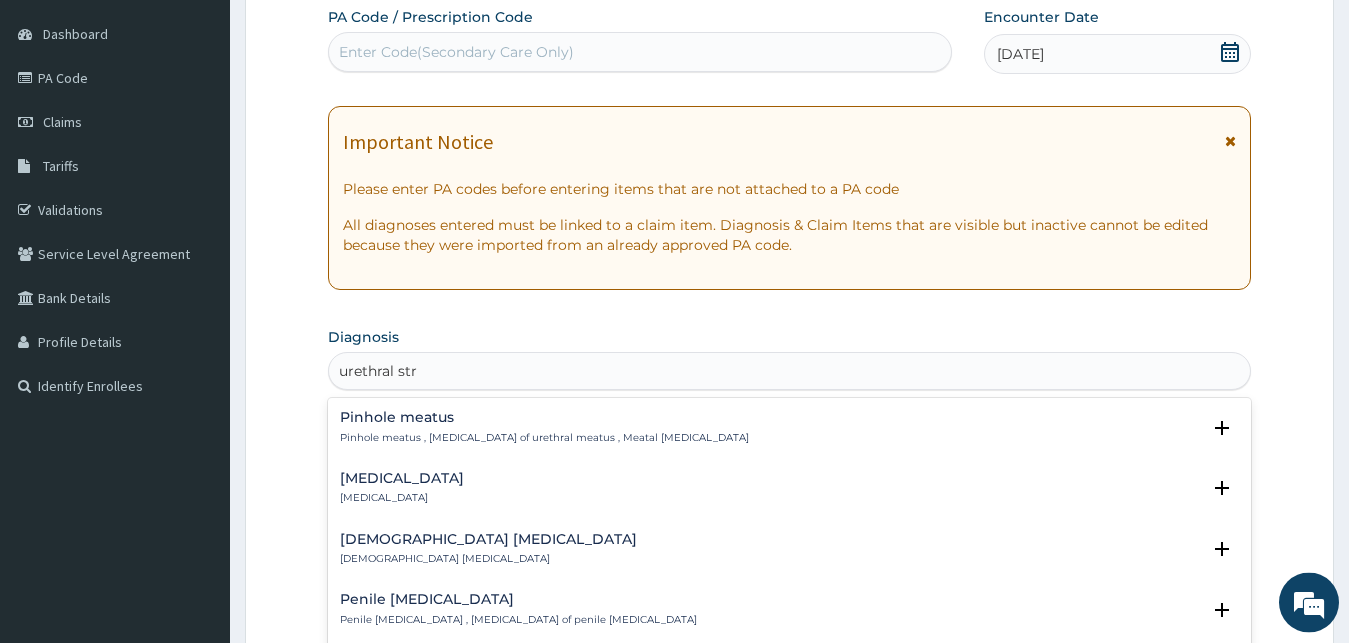 click on "Urethral stricture" at bounding box center (402, 498) 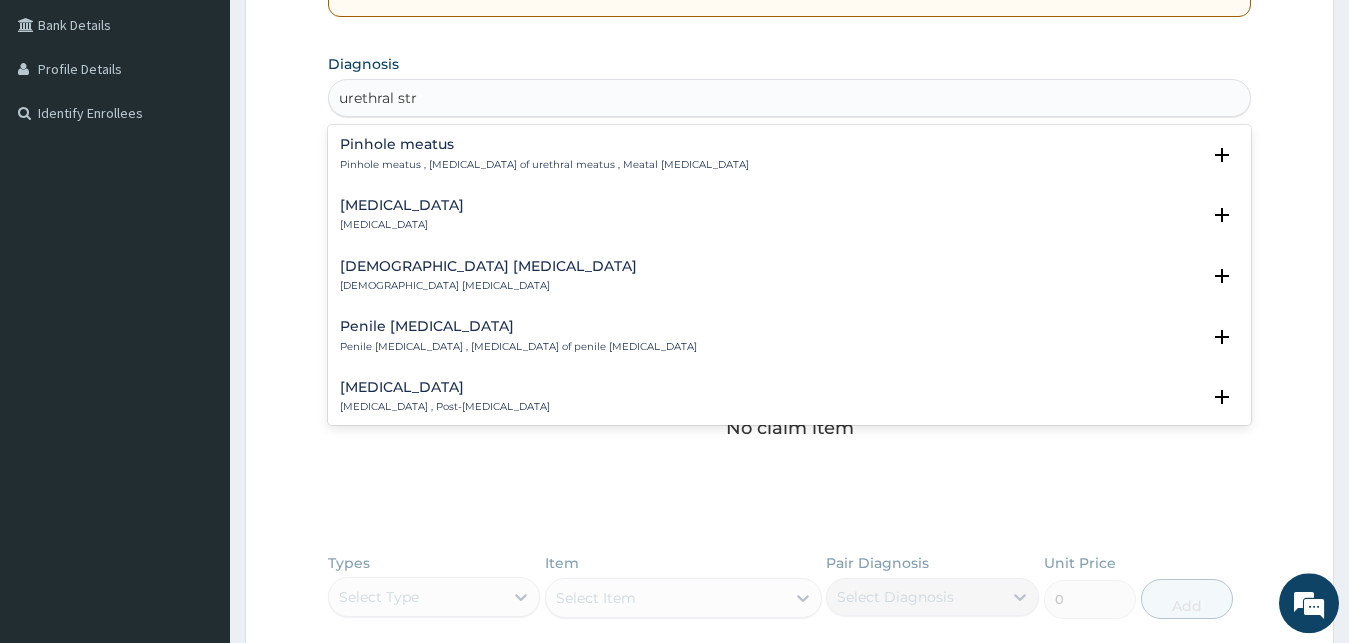 scroll, scrollTop: 473, scrollLeft: 0, axis: vertical 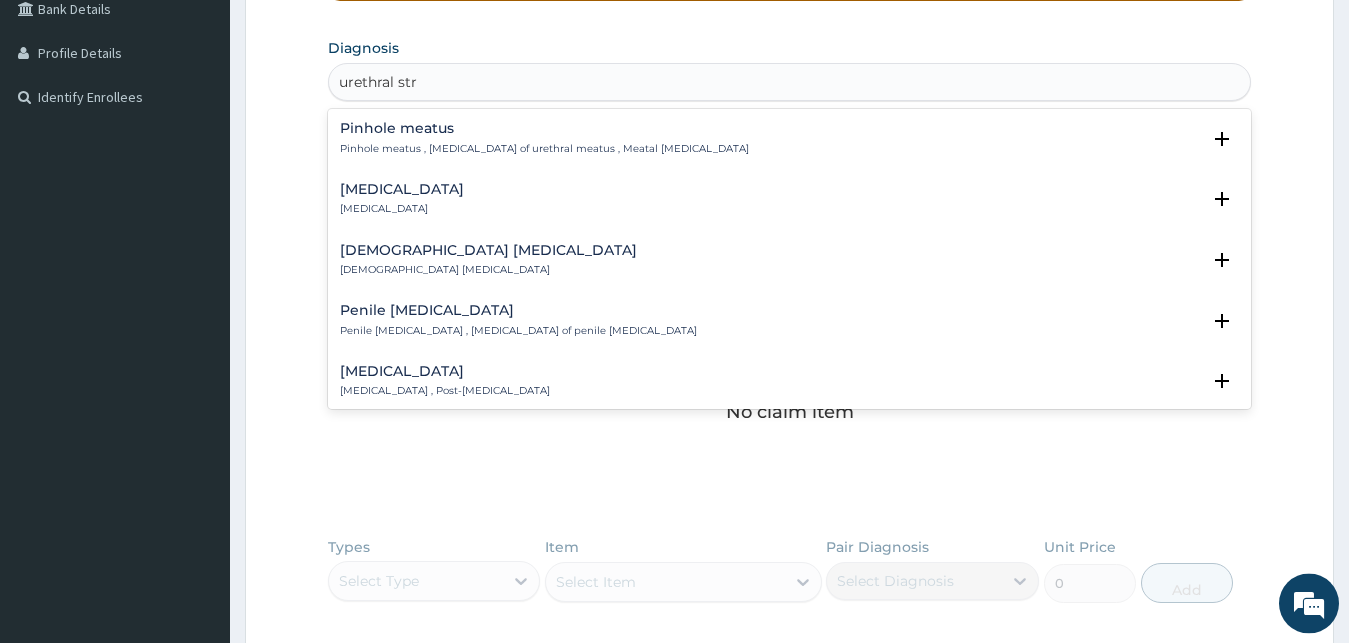 click on "Urethral stricture Urethral stricture" at bounding box center [402, 199] 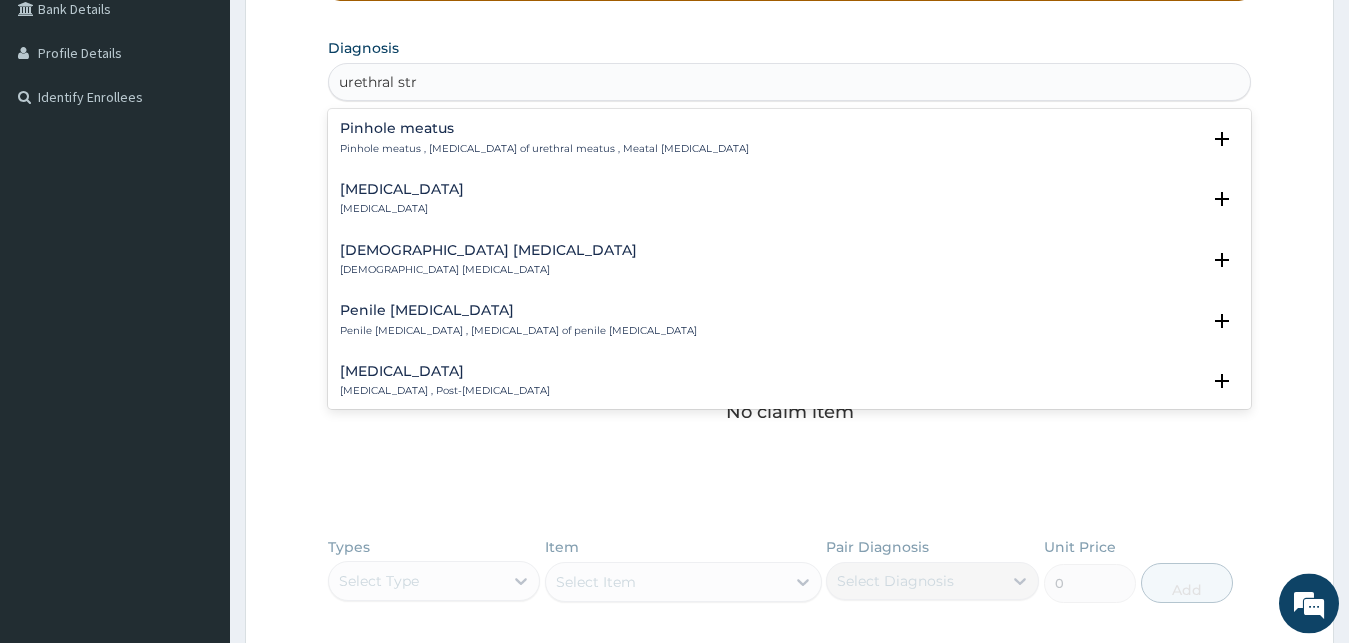 click on "Urethral stricture Urethral stricture" at bounding box center [402, 199] 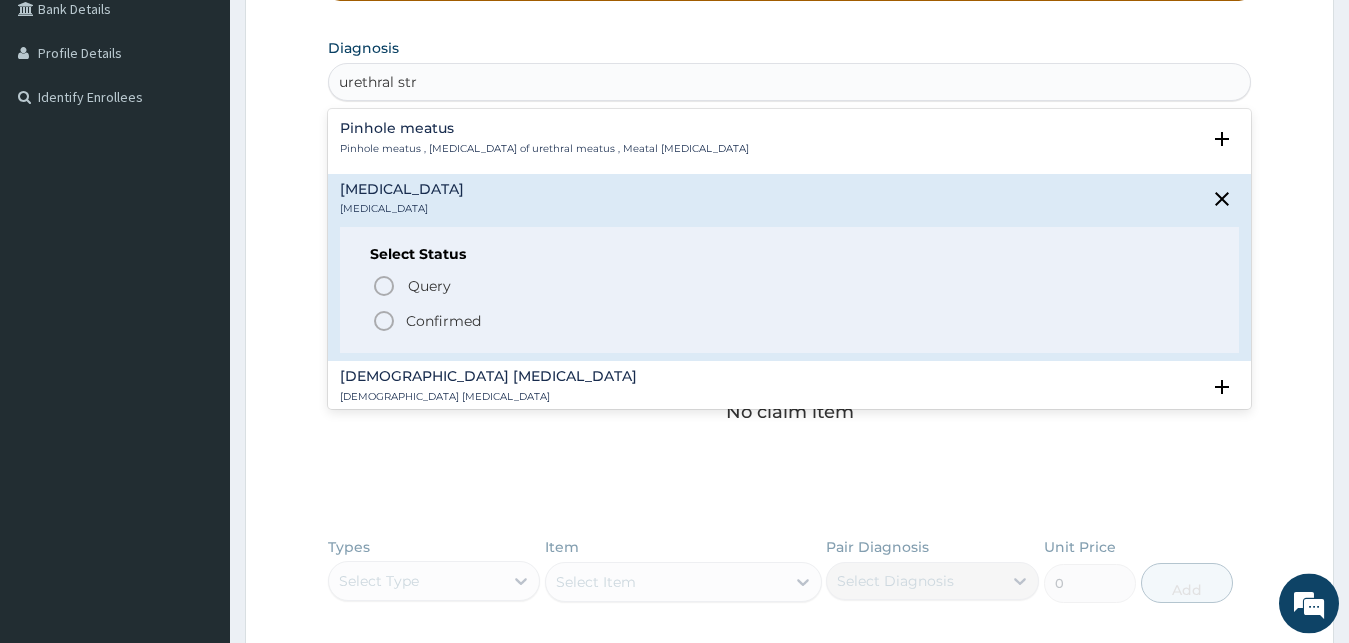 click 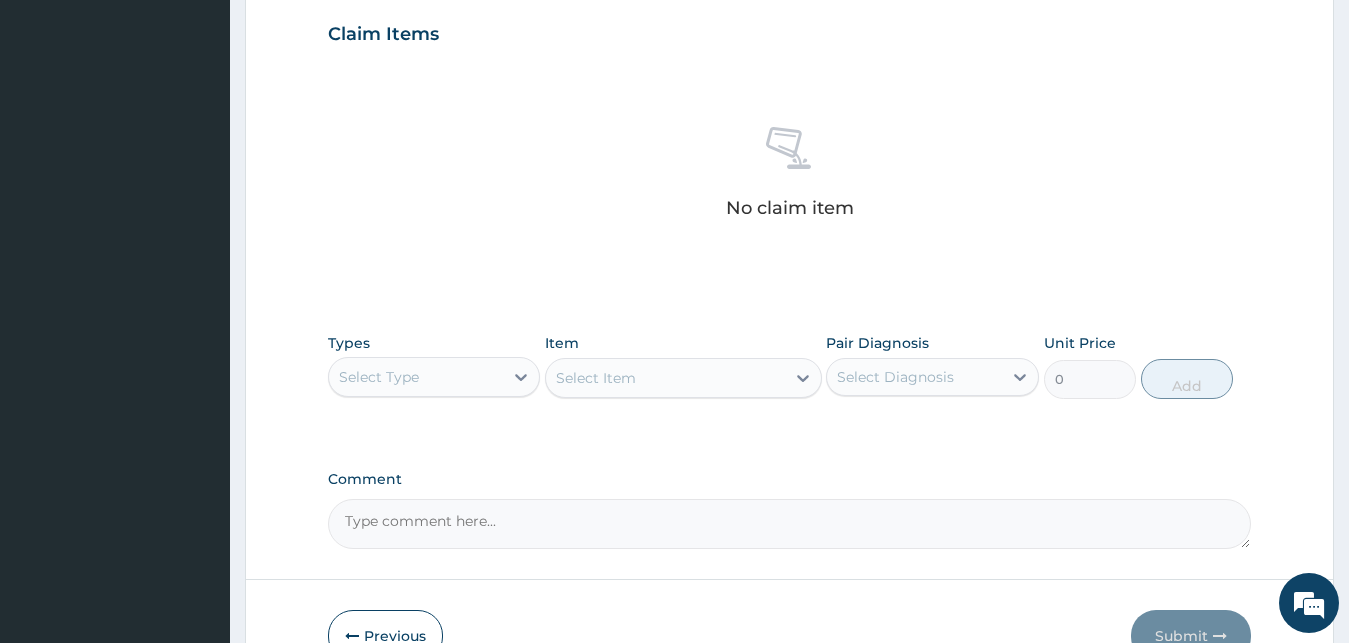 scroll, scrollTop: 688, scrollLeft: 0, axis: vertical 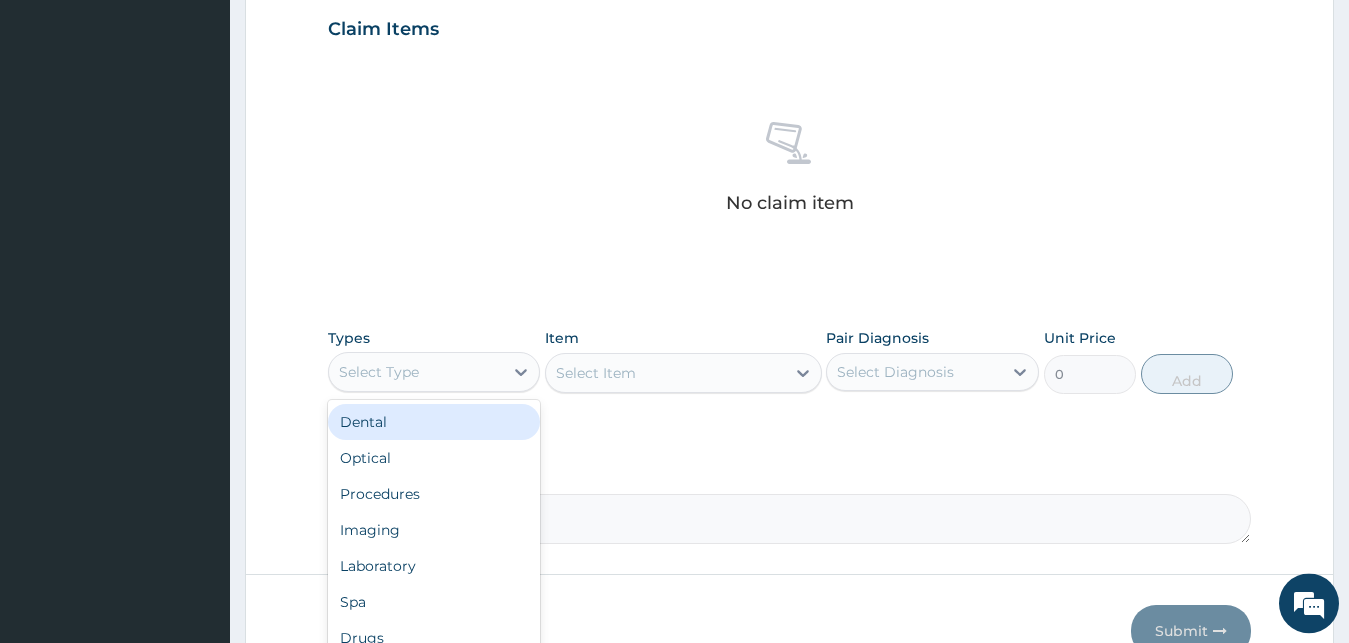 click on "Select Type" at bounding box center (416, 372) 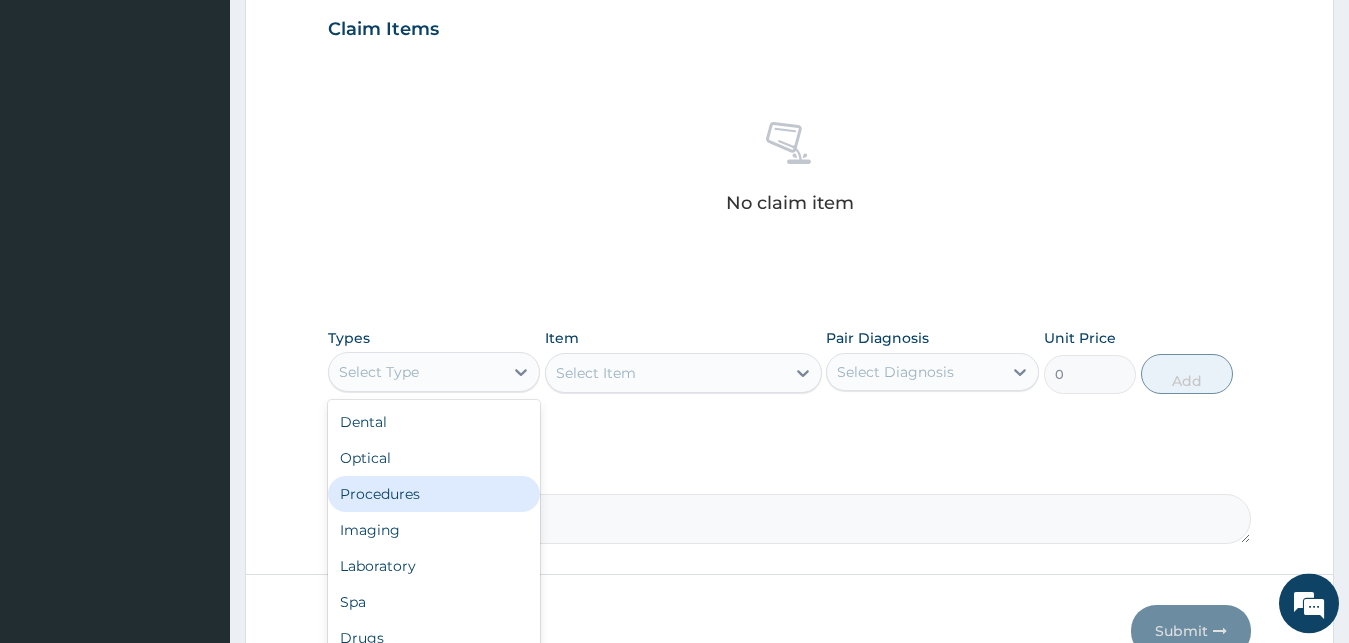 click on "Procedures" at bounding box center (434, 494) 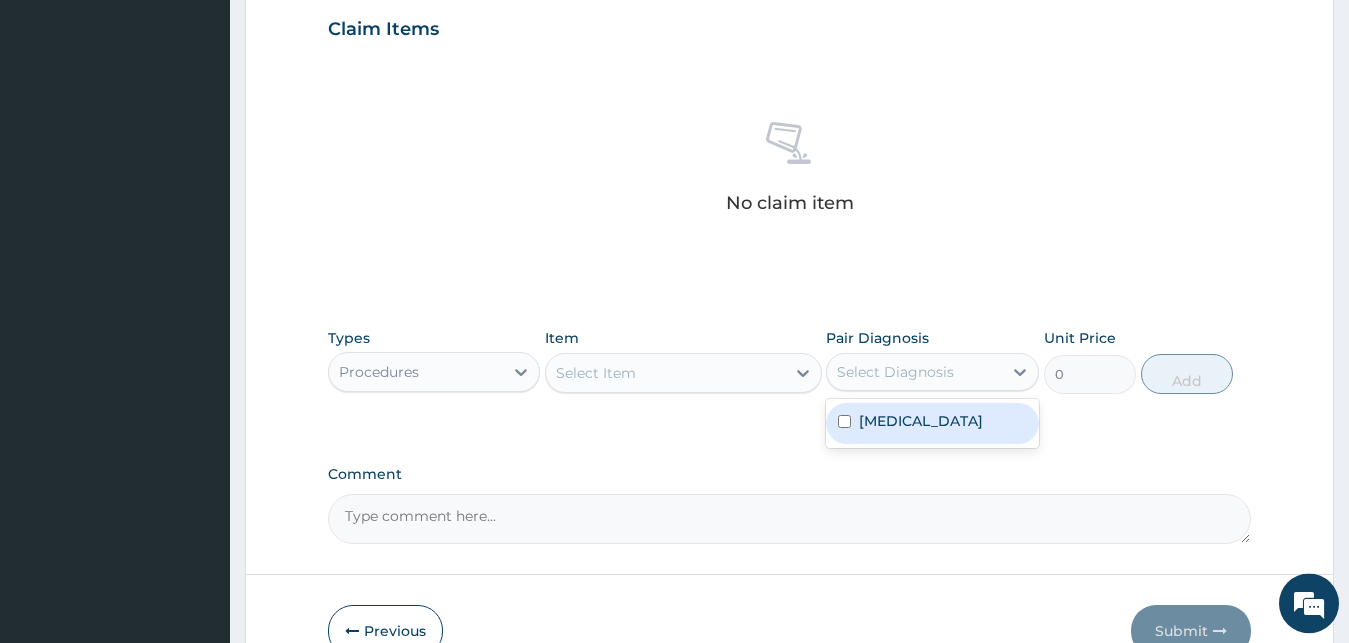 click on "Select Diagnosis" at bounding box center [895, 372] 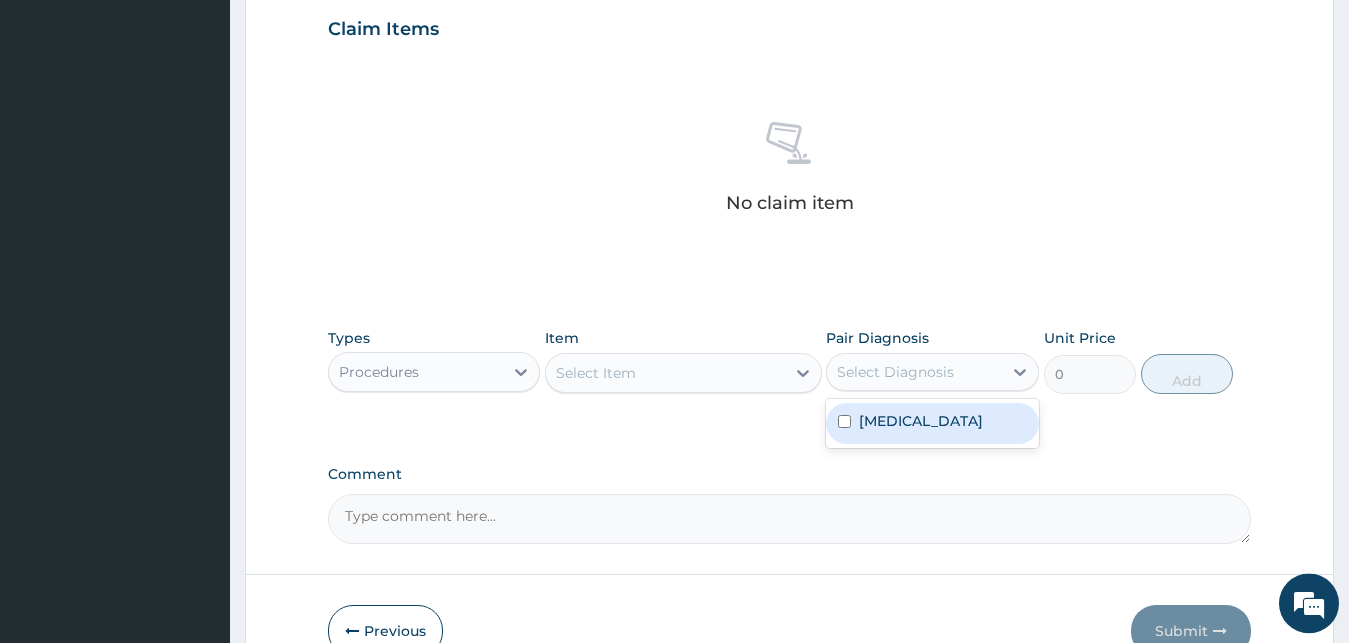 click on "Urethral stricture" at bounding box center [932, 423] 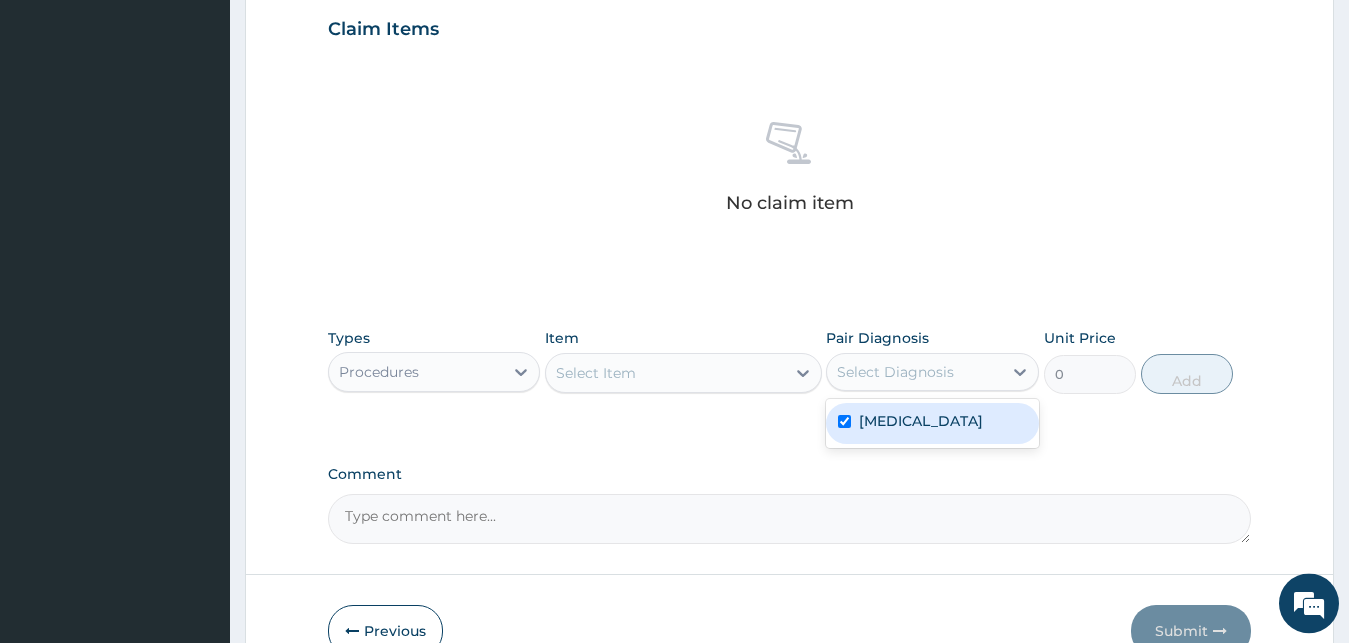 checkbox on "true" 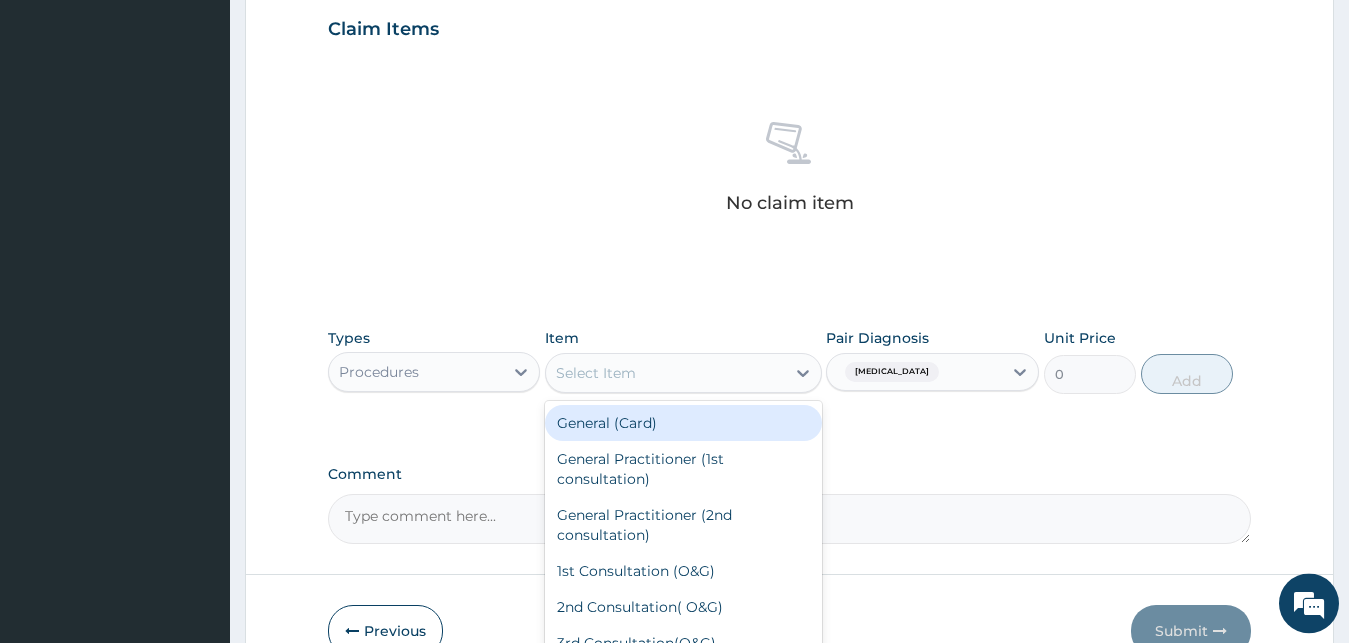 click on "Select Item" at bounding box center [665, 373] 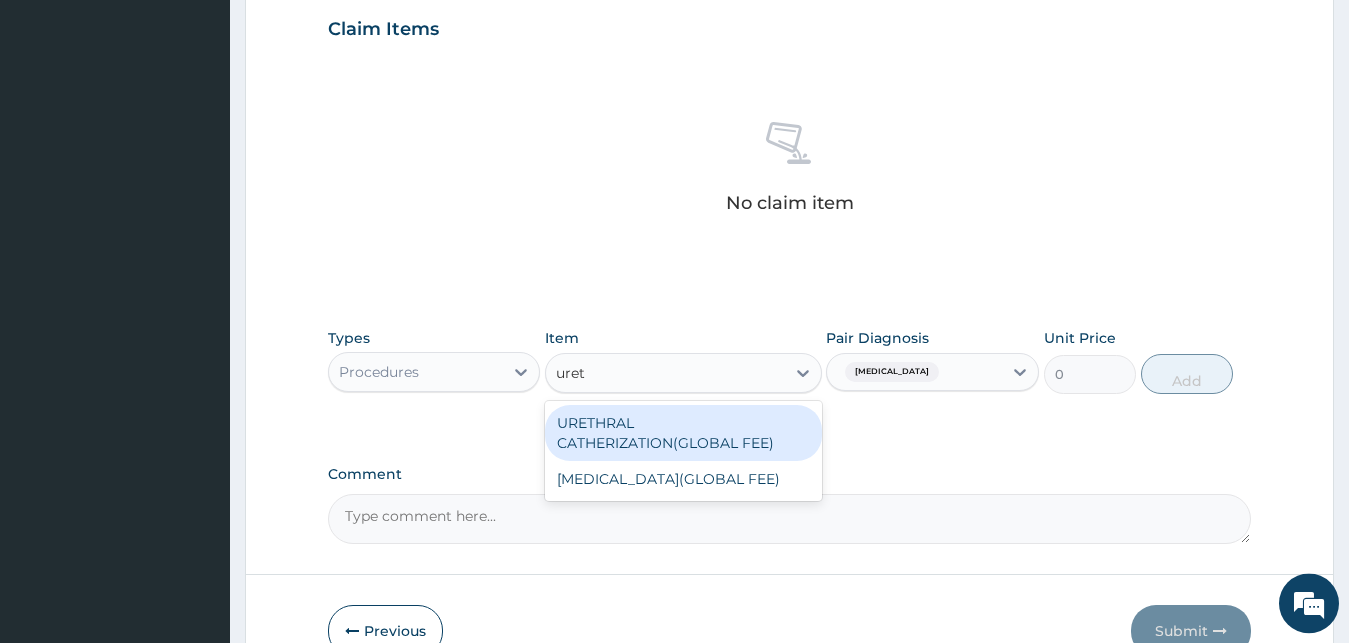 type on "ureth" 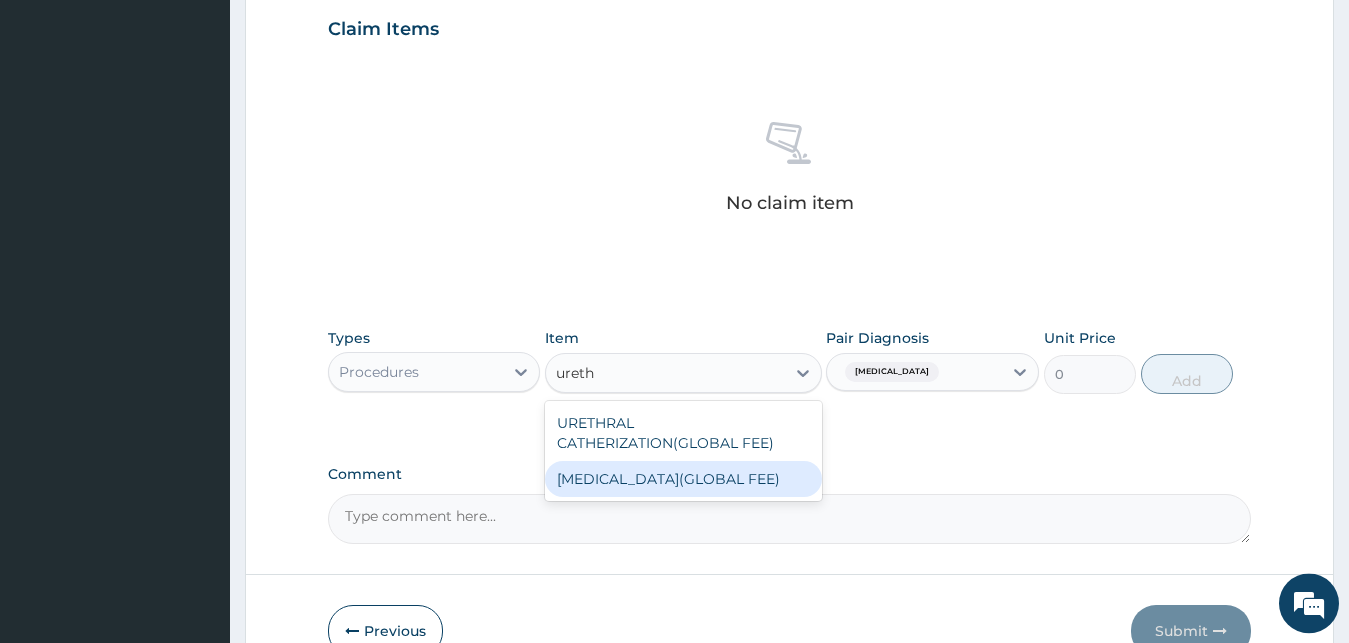 click on "URETHROPLASTY(GLOBAL FEE)" at bounding box center (683, 479) 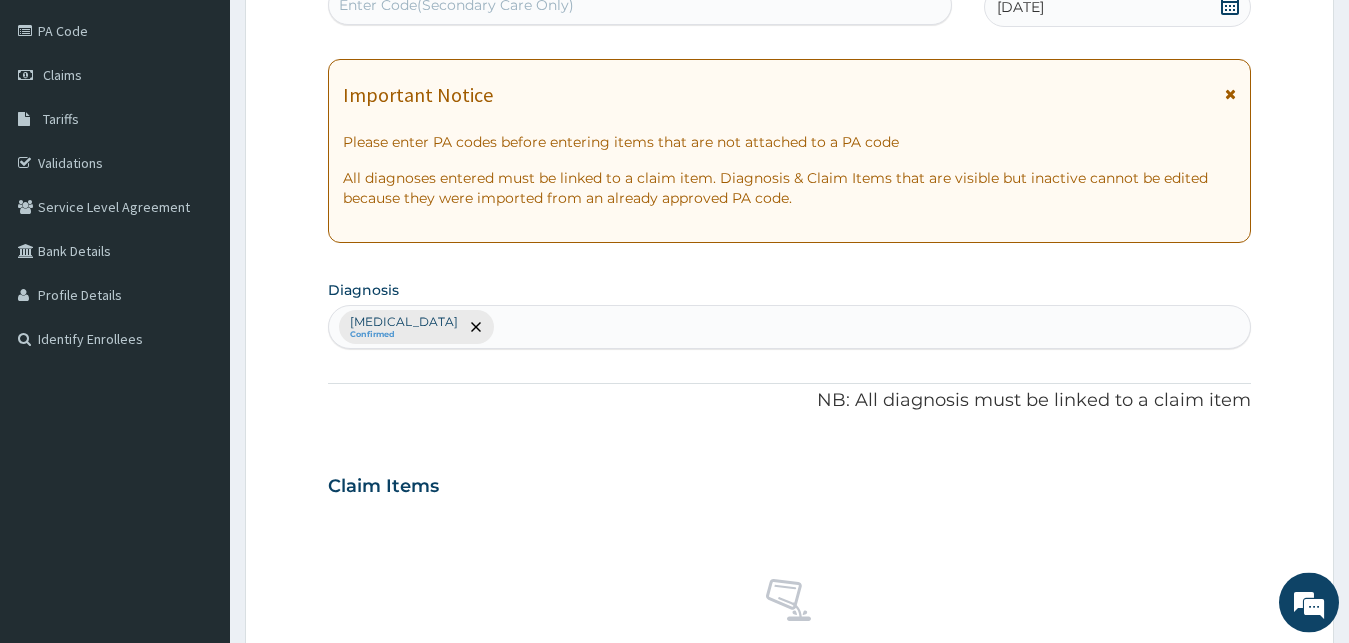 scroll, scrollTop: 220, scrollLeft: 0, axis: vertical 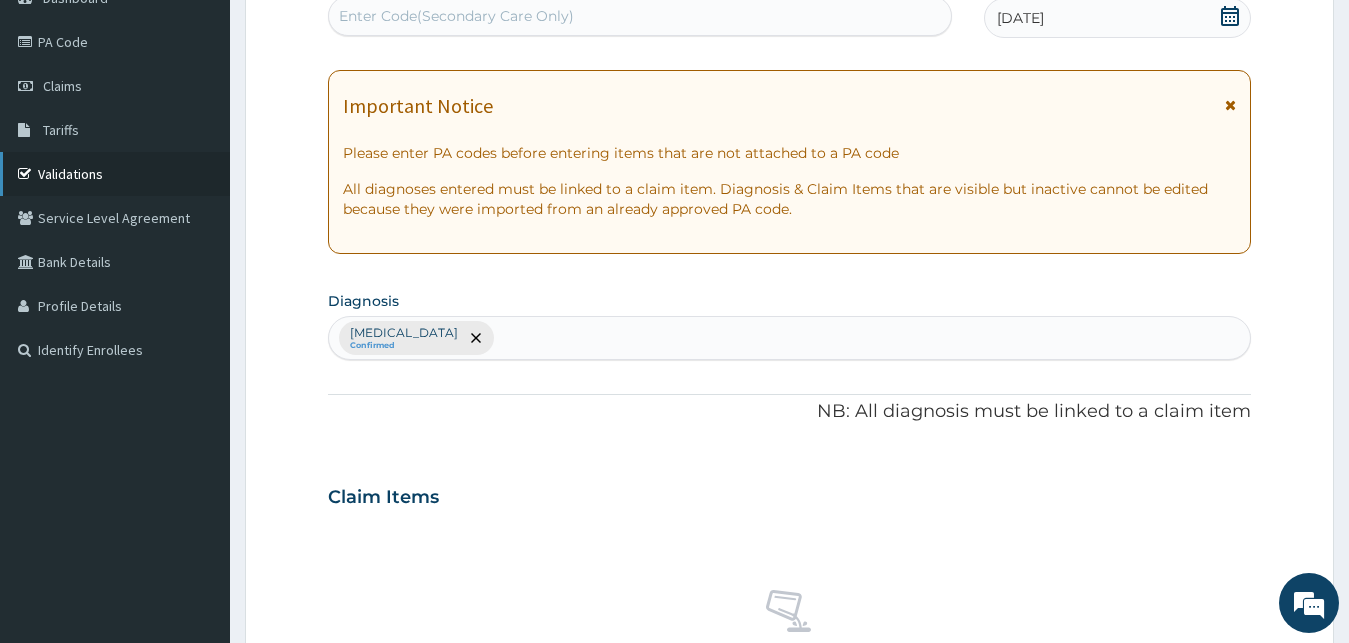 click on "Validations" at bounding box center (115, 174) 